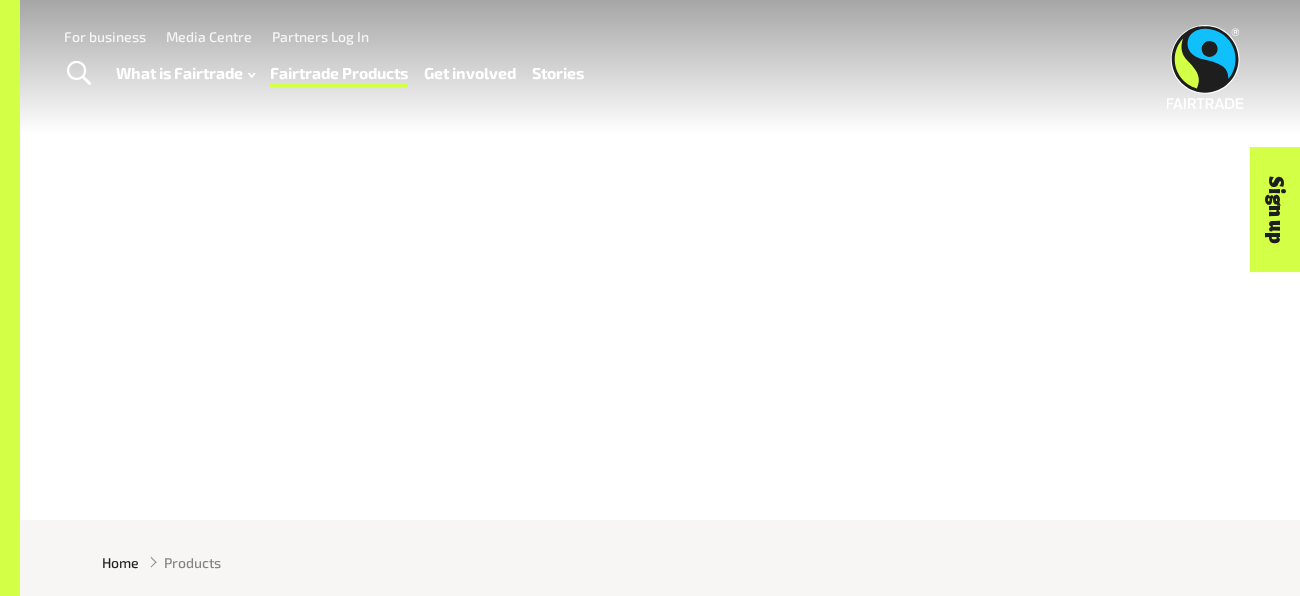 scroll, scrollTop: 0, scrollLeft: 0, axis: both 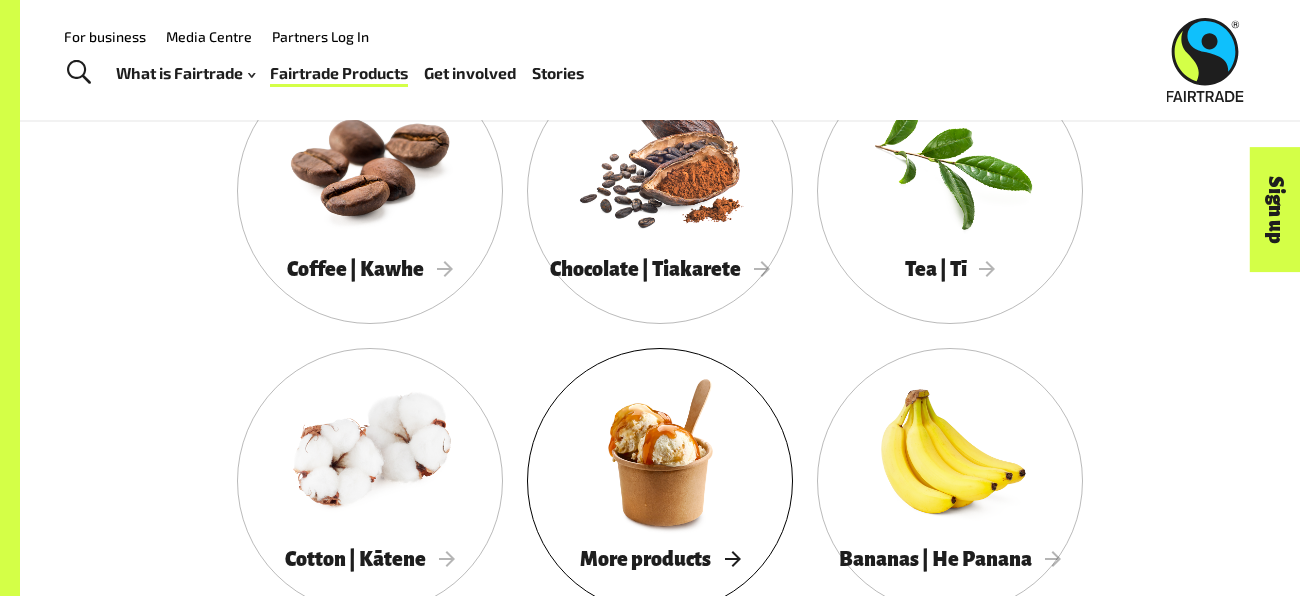 click at bounding box center [660, 452] 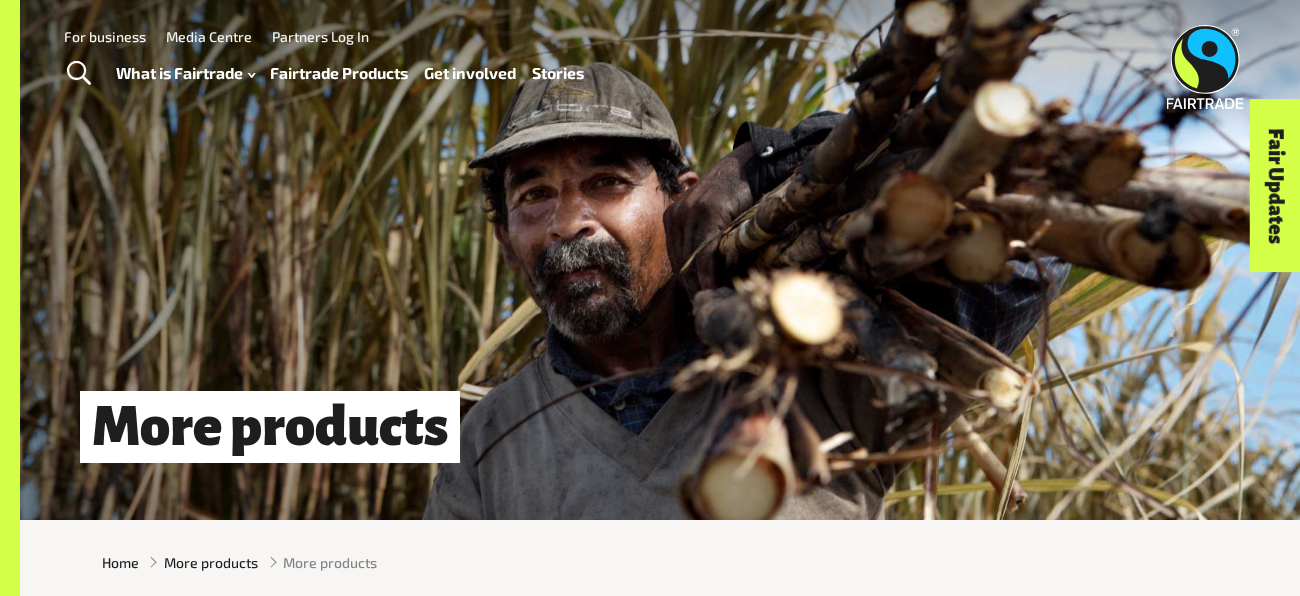 scroll, scrollTop: 0, scrollLeft: 0, axis: both 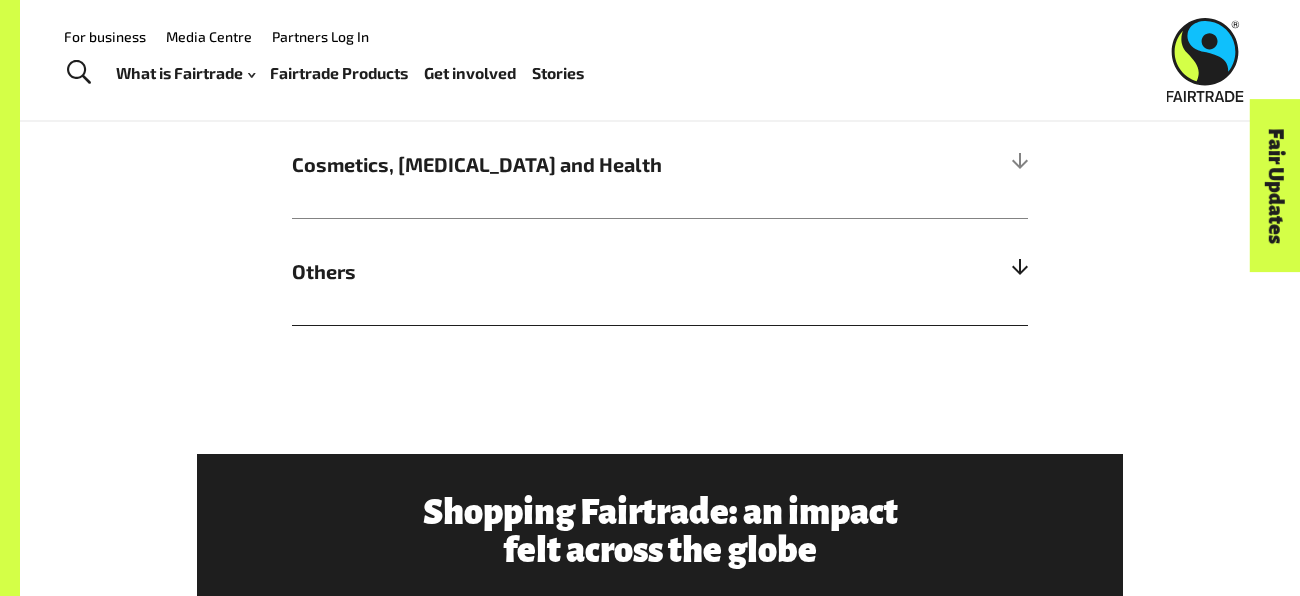 click on "Others" at bounding box center [660, 271] 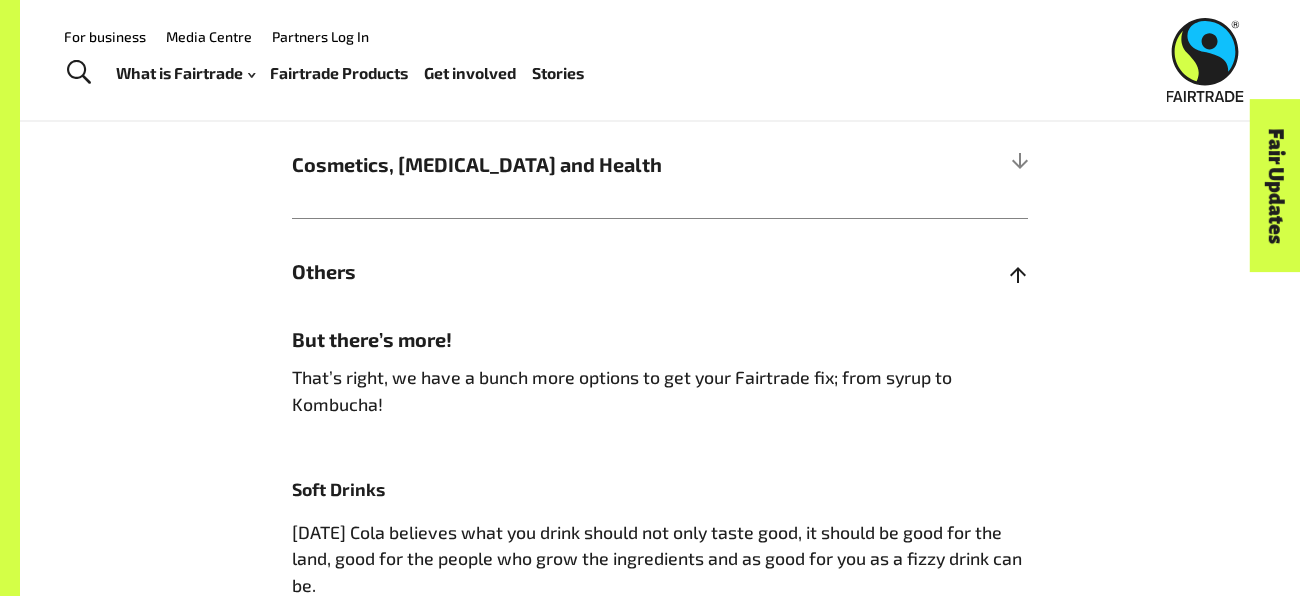 click on "Others" at bounding box center (660, 271) 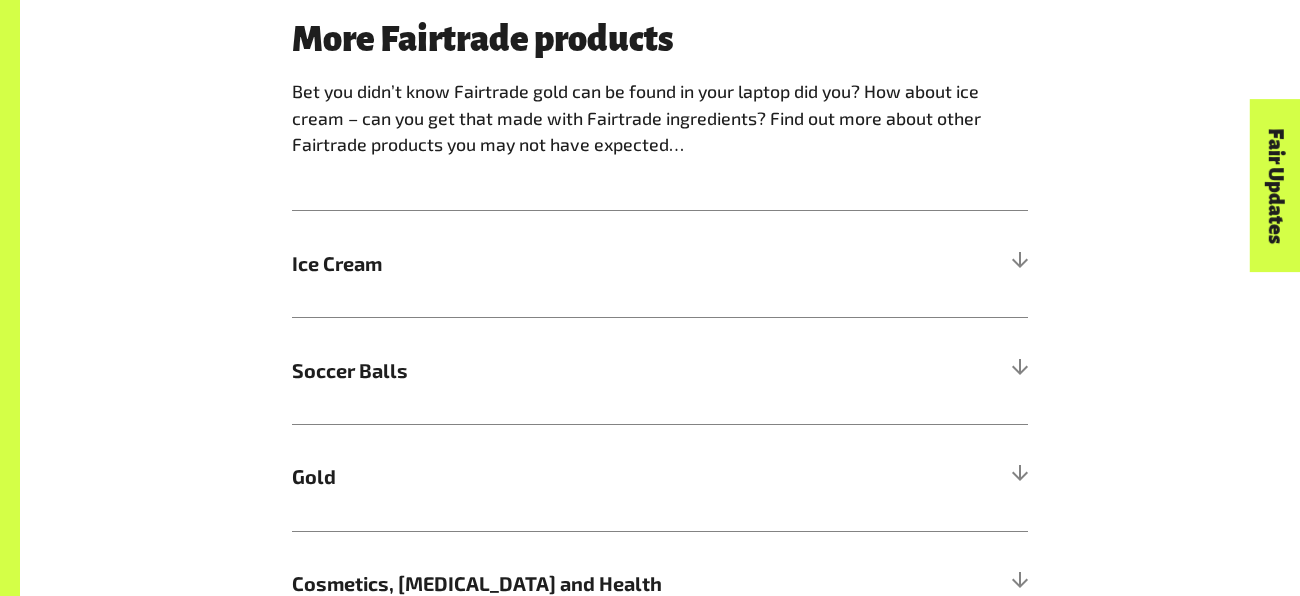 scroll, scrollTop: 1239, scrollLeft: 0, axis: vertical 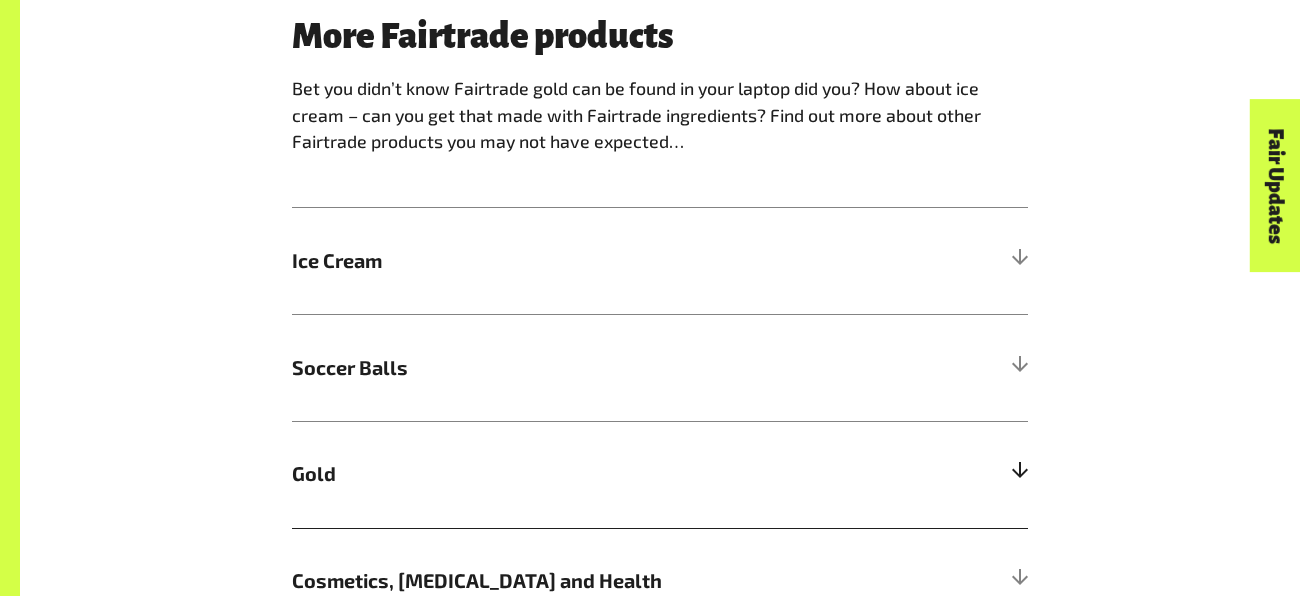 click on "Gold" at bounding box center [568, 474] 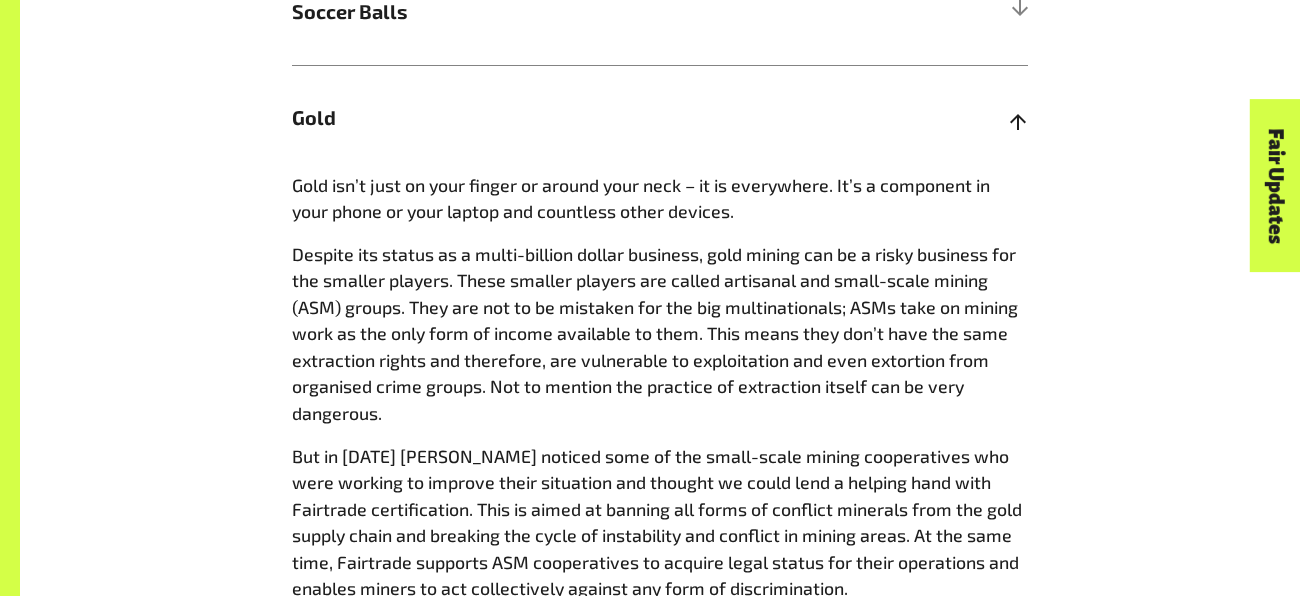 scroll, scrollTop: 1593, scrollLeft: 0, axis: vertical 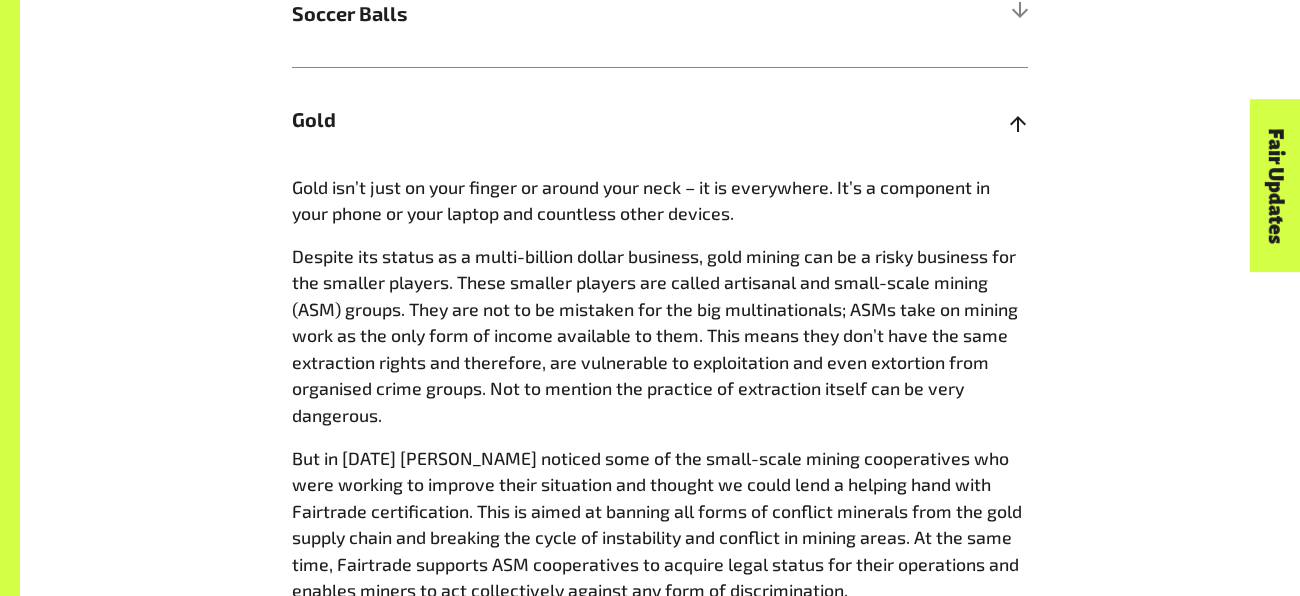 click on "But in [DATE] [PERSON_NAME] noticed some of the small-scale mining cooperatives who were working to improve their situation and thought we could lend a helping hand with Fairtrade certification. This is aimed at banning all forms of conflict minerals from the gold supply chain and breaking the cycle of instability and conflict in mining areas. At the same time, Fairtrade supports ASM cooperatives to acquire legal status for their operations and enables miners to act collectively against any form of discrimination." at bounding box center [657, 524] 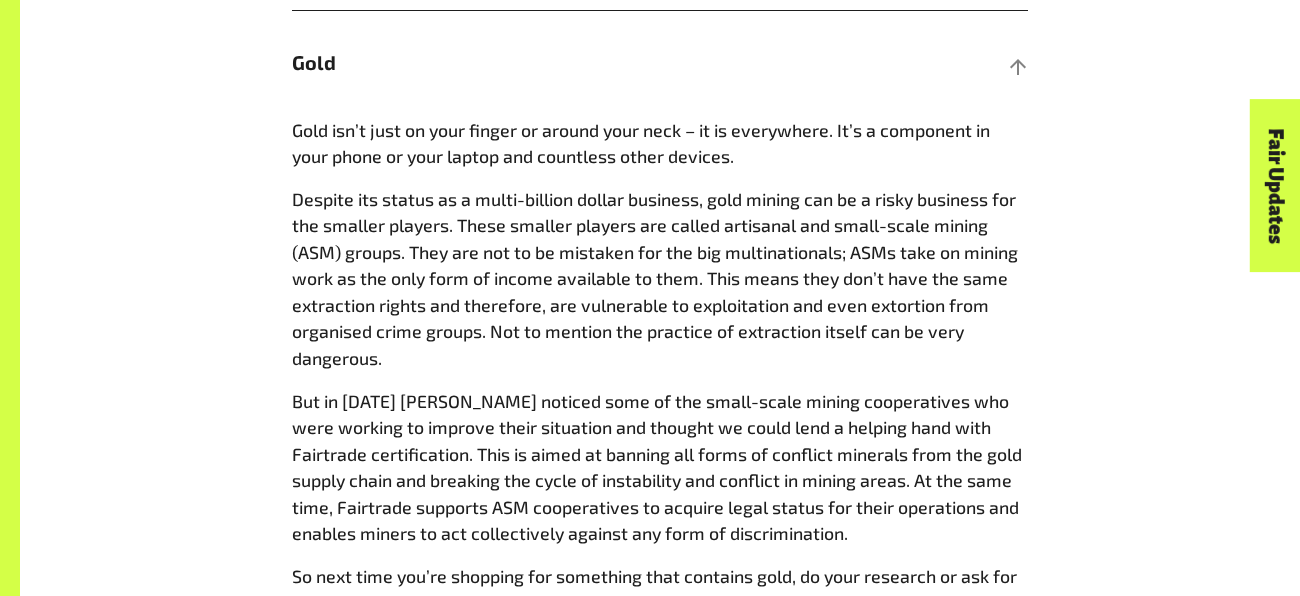 scroll, scrollTop: 1651, scrollLeft: 0, axis: vertical 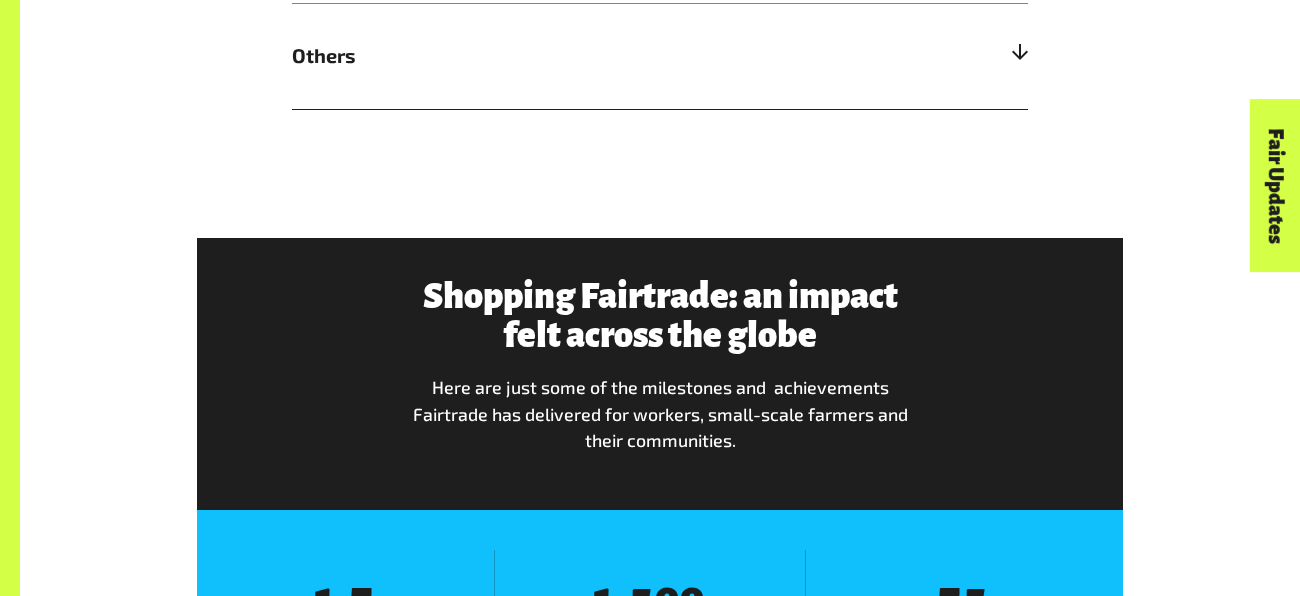 click on "Others" at bounding box center [568, 56] 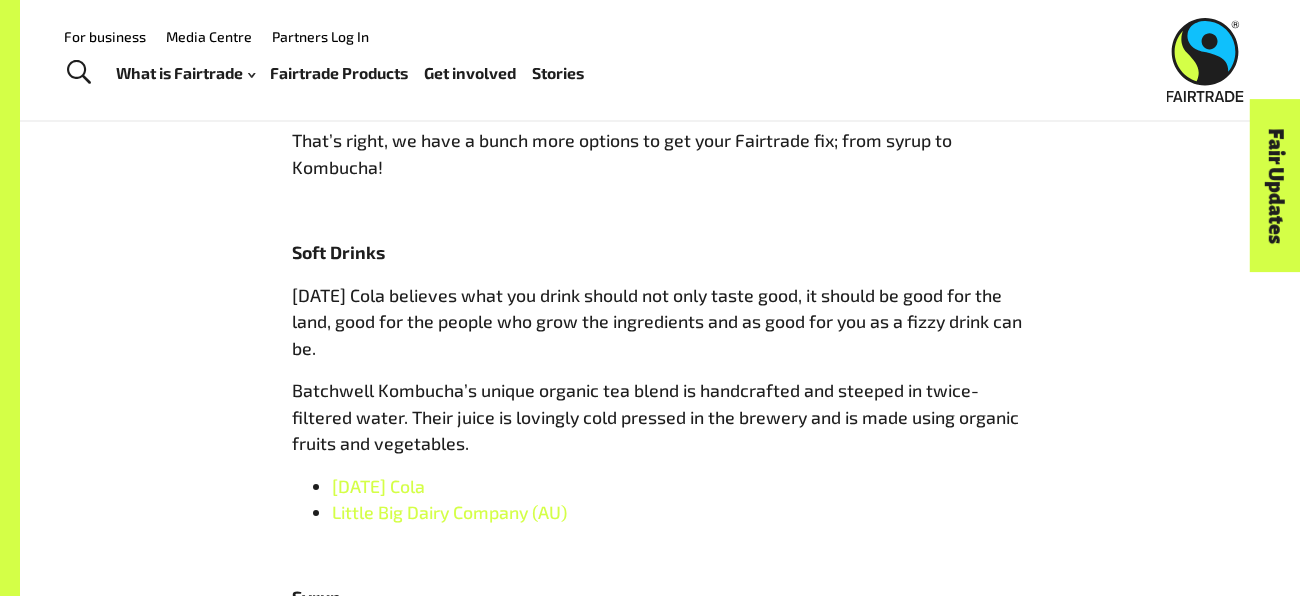 scroll, scrollTop: 1871, scrollLeft: 0, axis: vertical 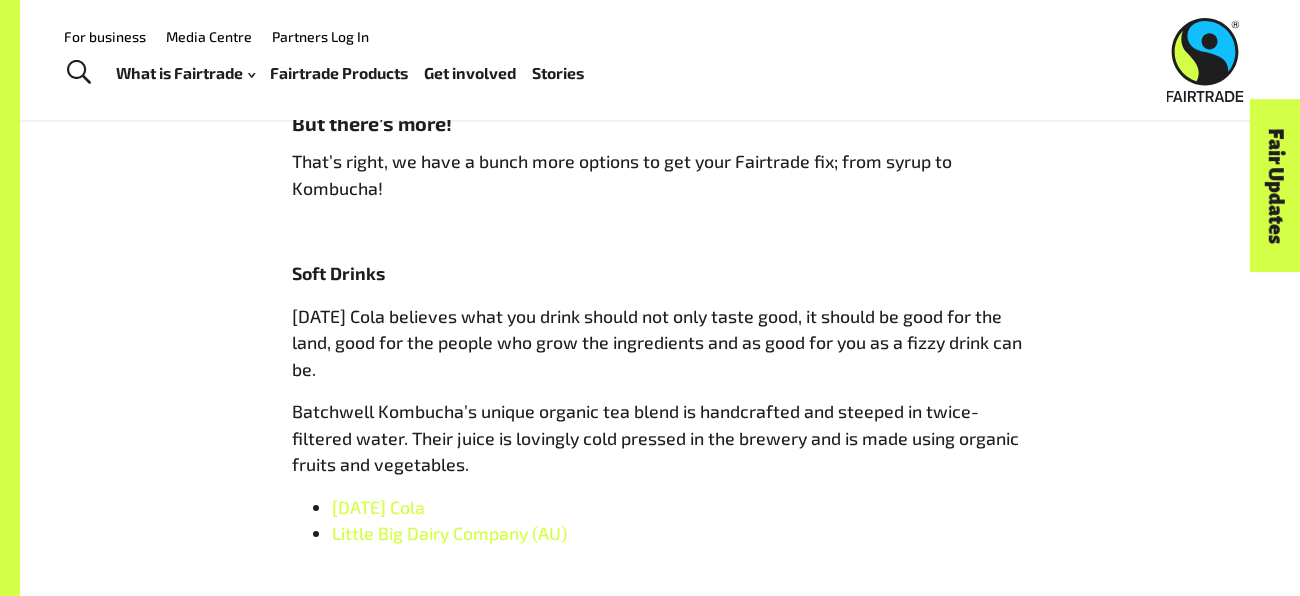 click on "Fairtrade Products" at bounding box center [339, 73] 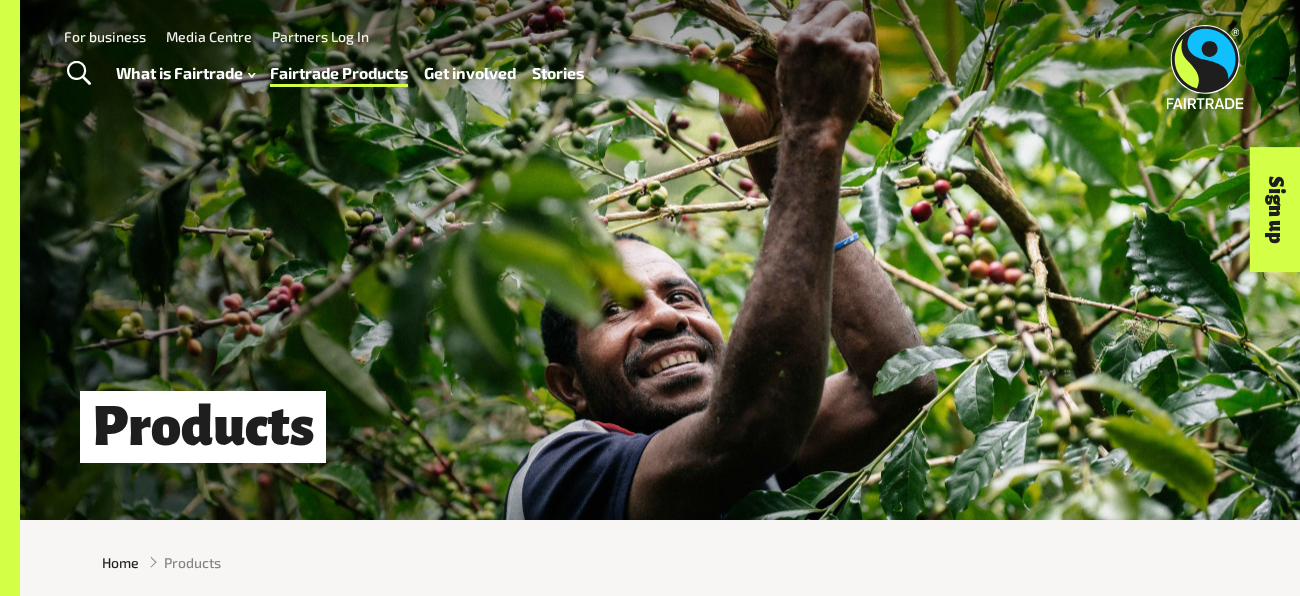 scroll, scrollTop: 0, scrollLeft: 0, axis: both 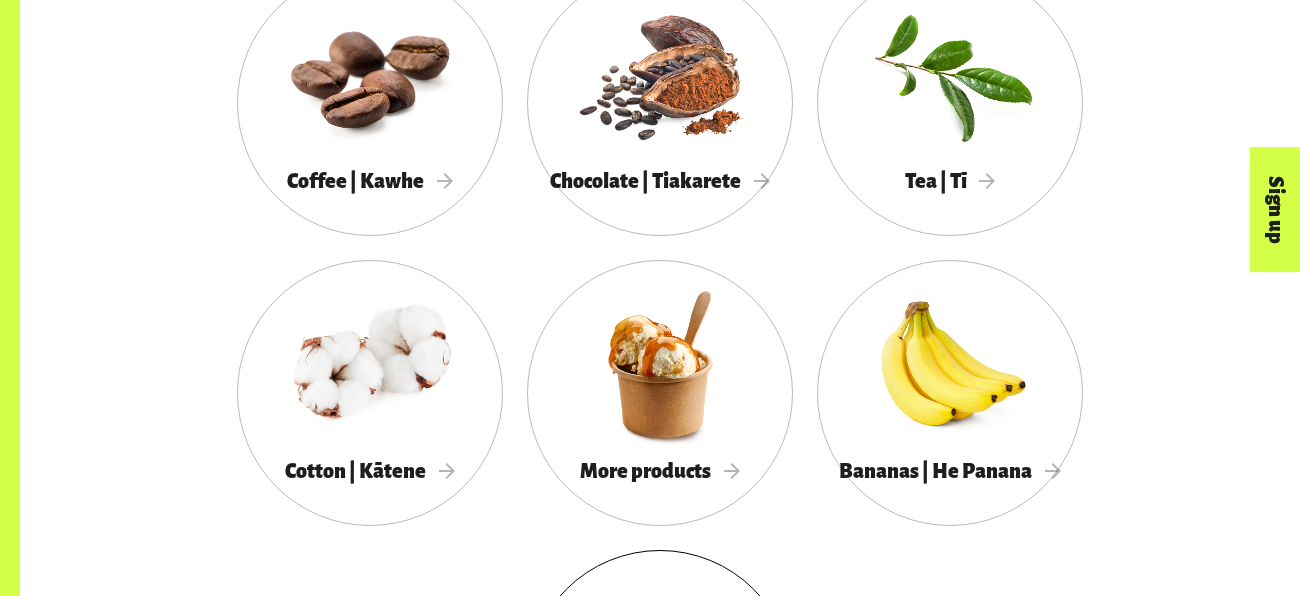 click on "Flowers" at bounding box center (660, 683) 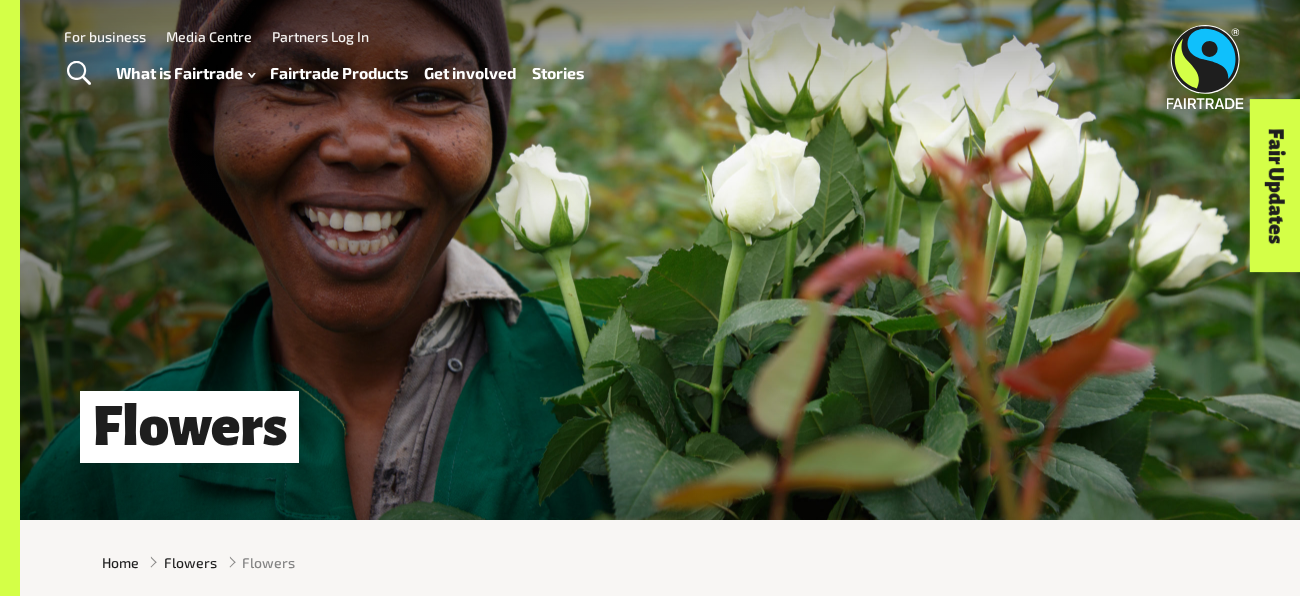 scroll, scrollTop: 0, scrollLeft: 0, axis: both 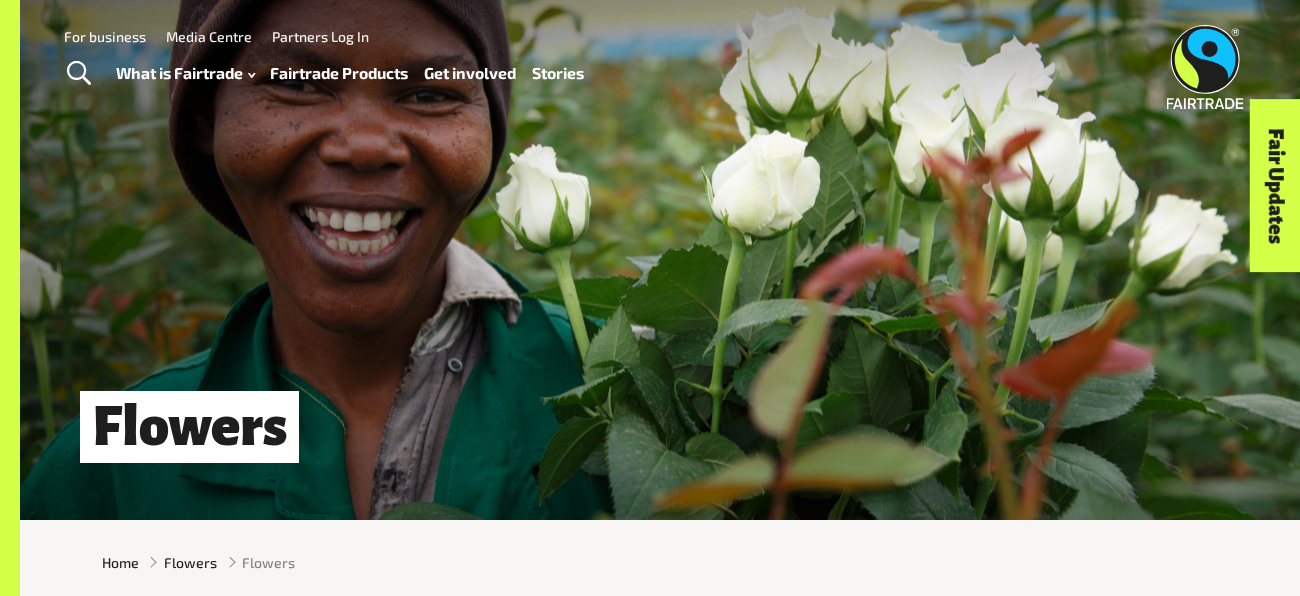 click on "Fairtrade Products" at bounding box center [339, 73] 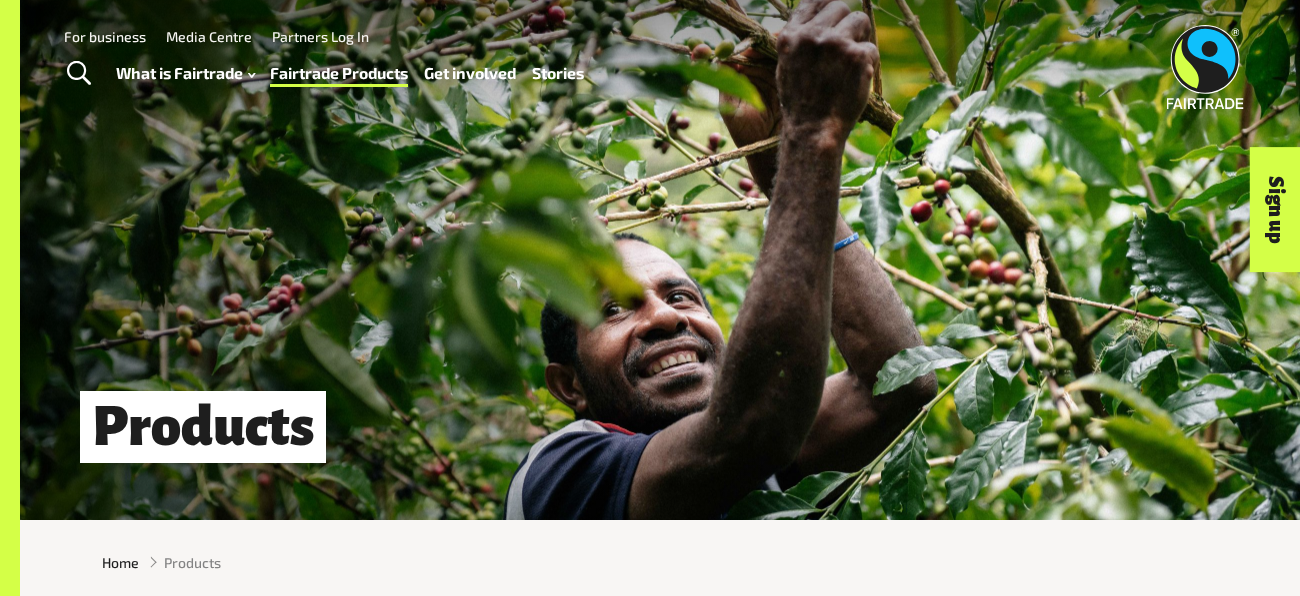 scroll, scrollTop: 0, scrollLeft: 0, axis: both 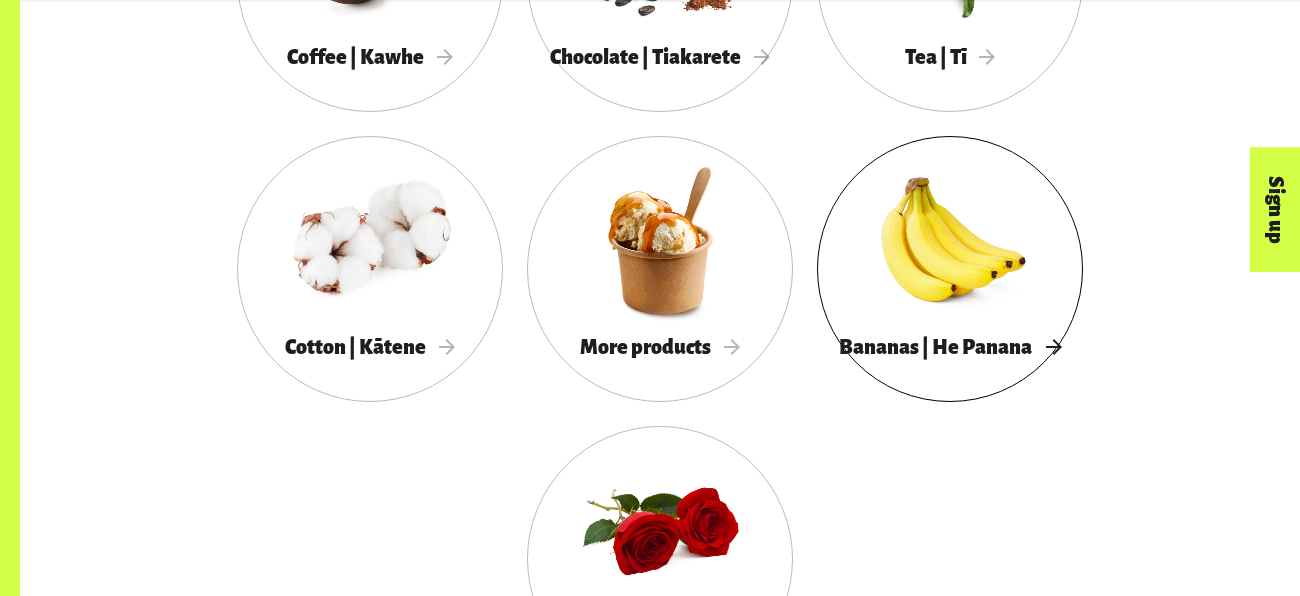 click at bounding box center (950, 240) 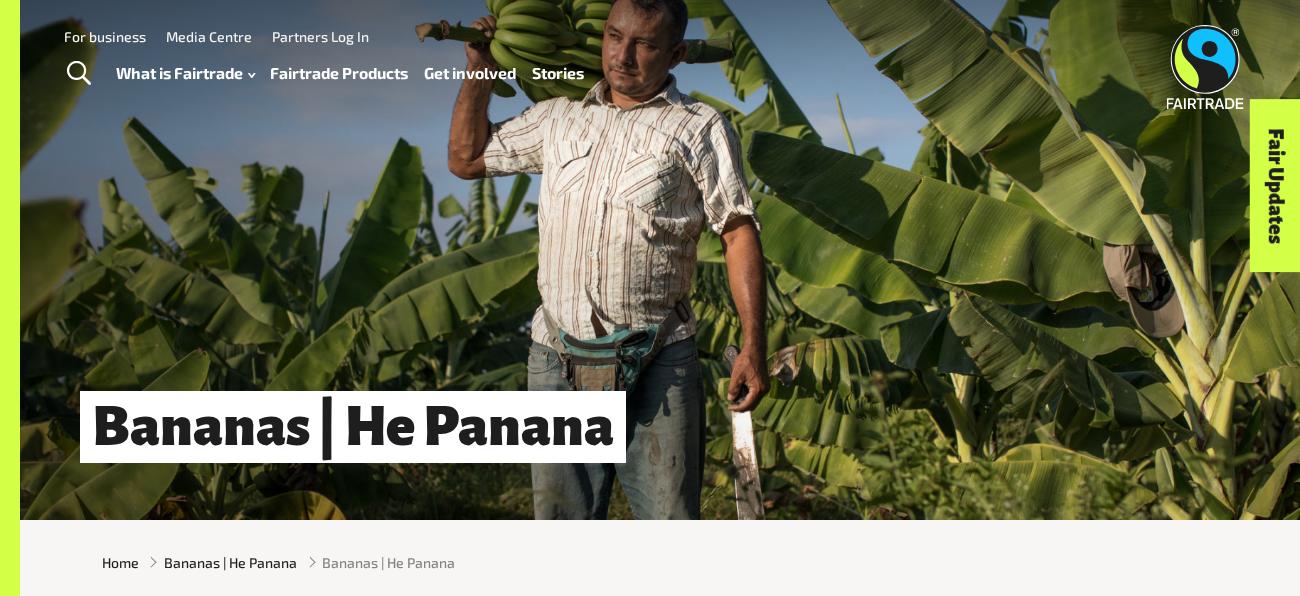 scroll, scrollTop: 0, scrollLeft: 0, axis: both 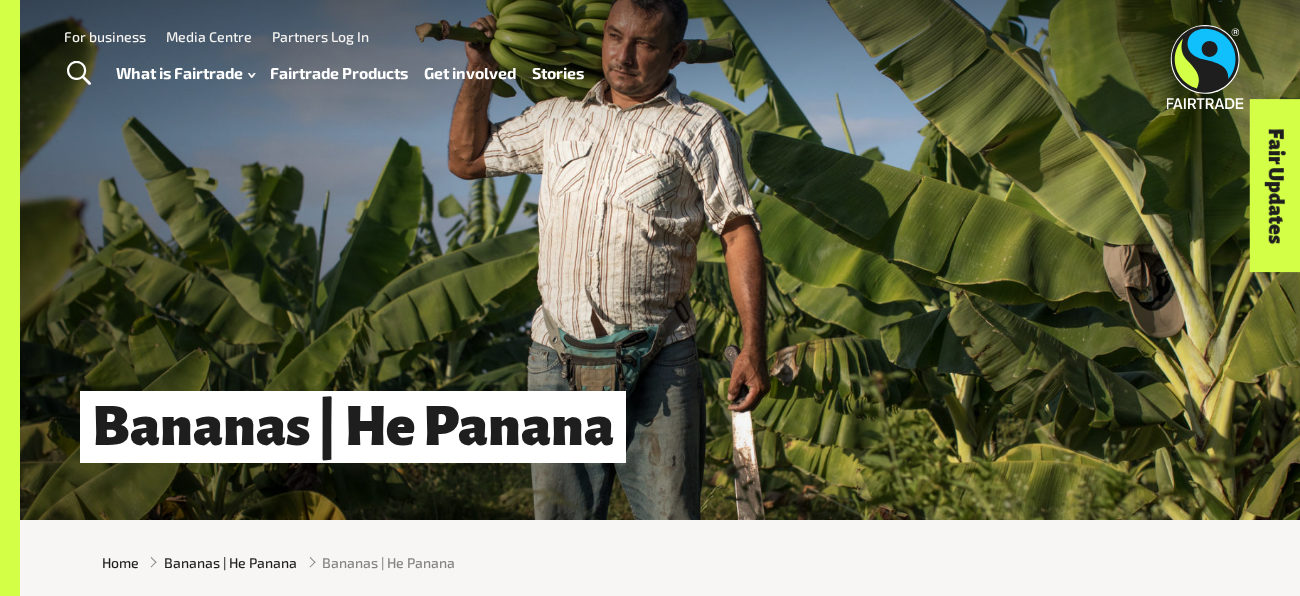 click on "Fairtrade Products" at bounding box center (339, 73) 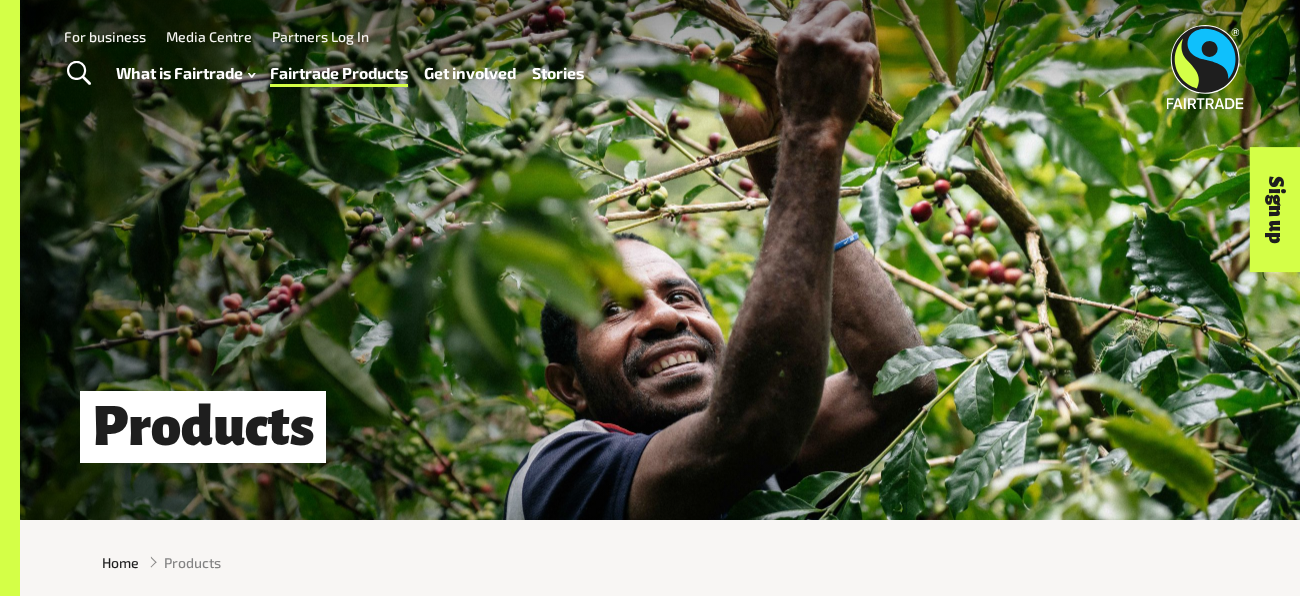 scroll, scrollTop: 0, scrollLeft: 0, axis: both 